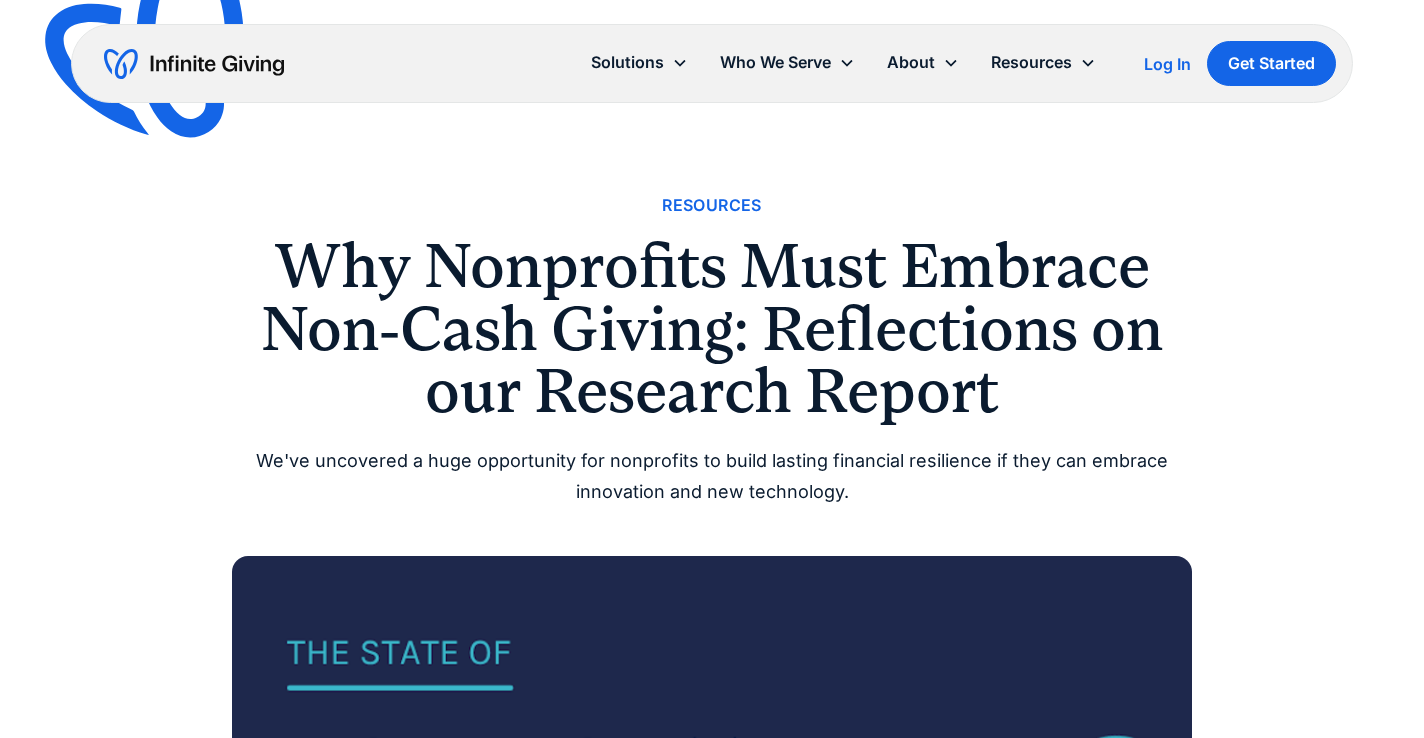 scroll, scrollTop: 395, scrollLeft: 0, axis: vertical 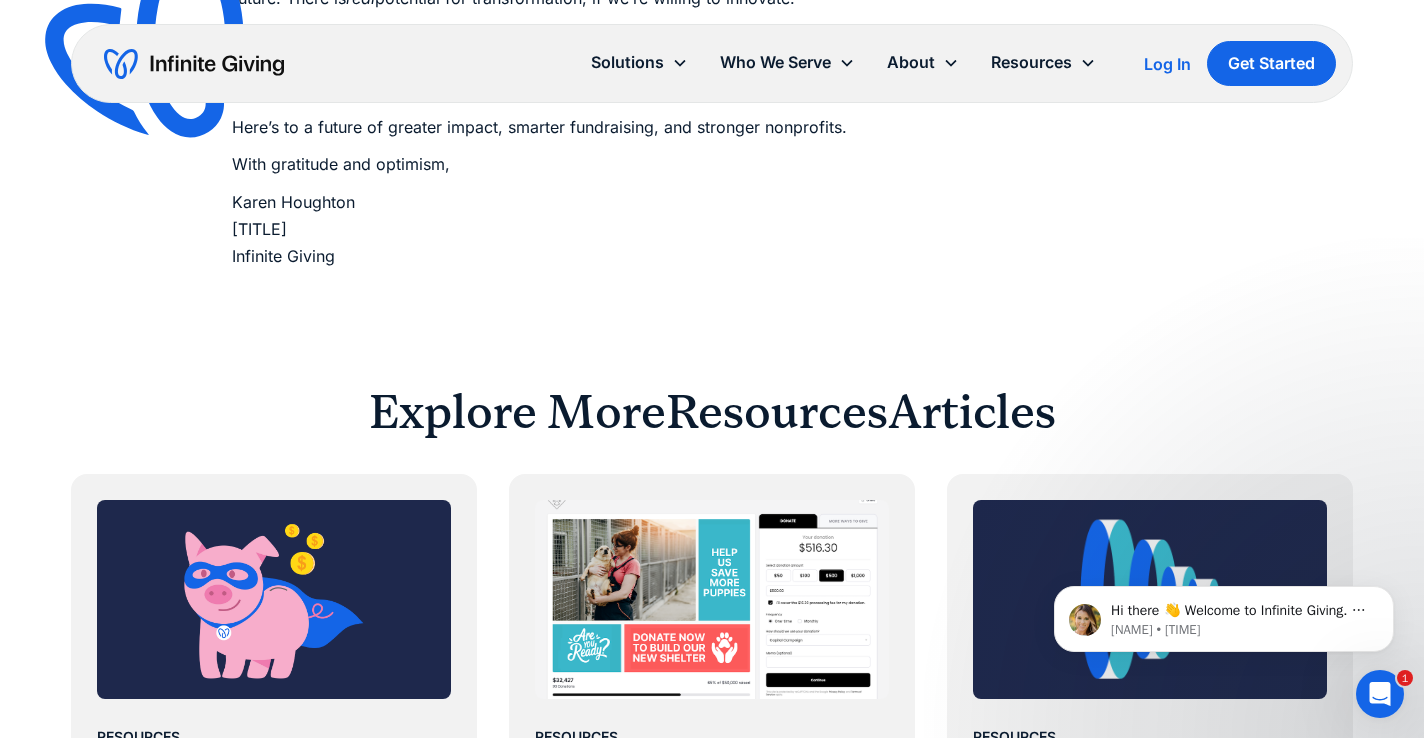 click on "asking donors for asset gifts" at bounding box center [575, -113] 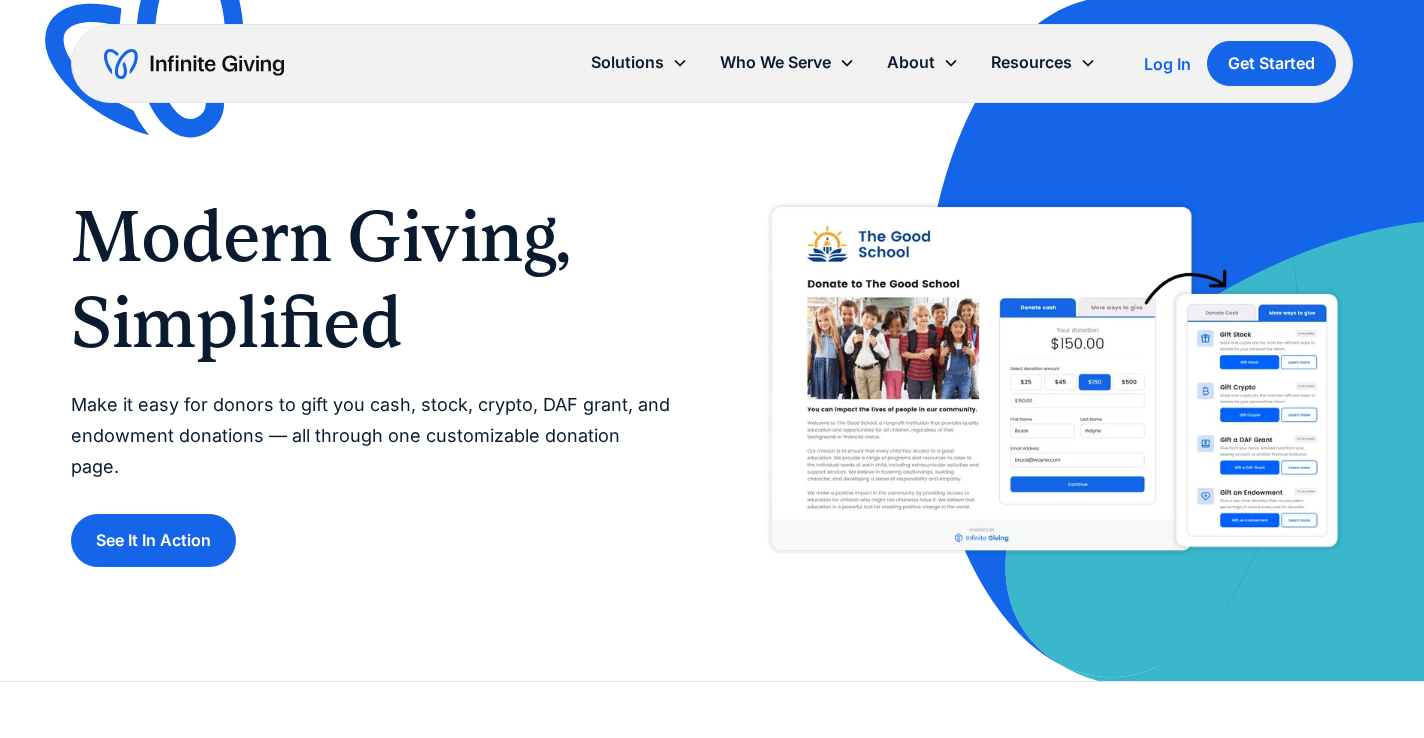 scroll, scrollTop: 0, scrollLeft: 0, axis: both 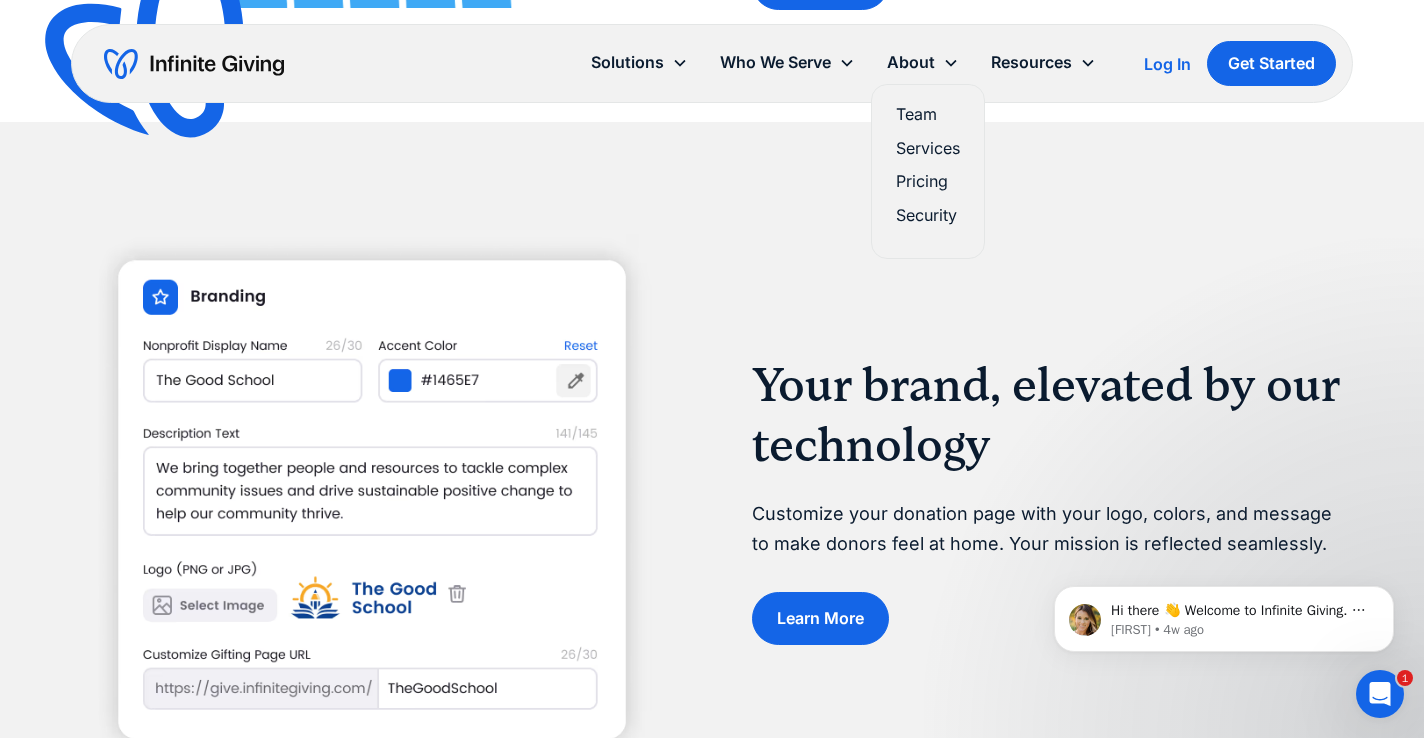 click on "Pricing" at bounding box center (928, 181) 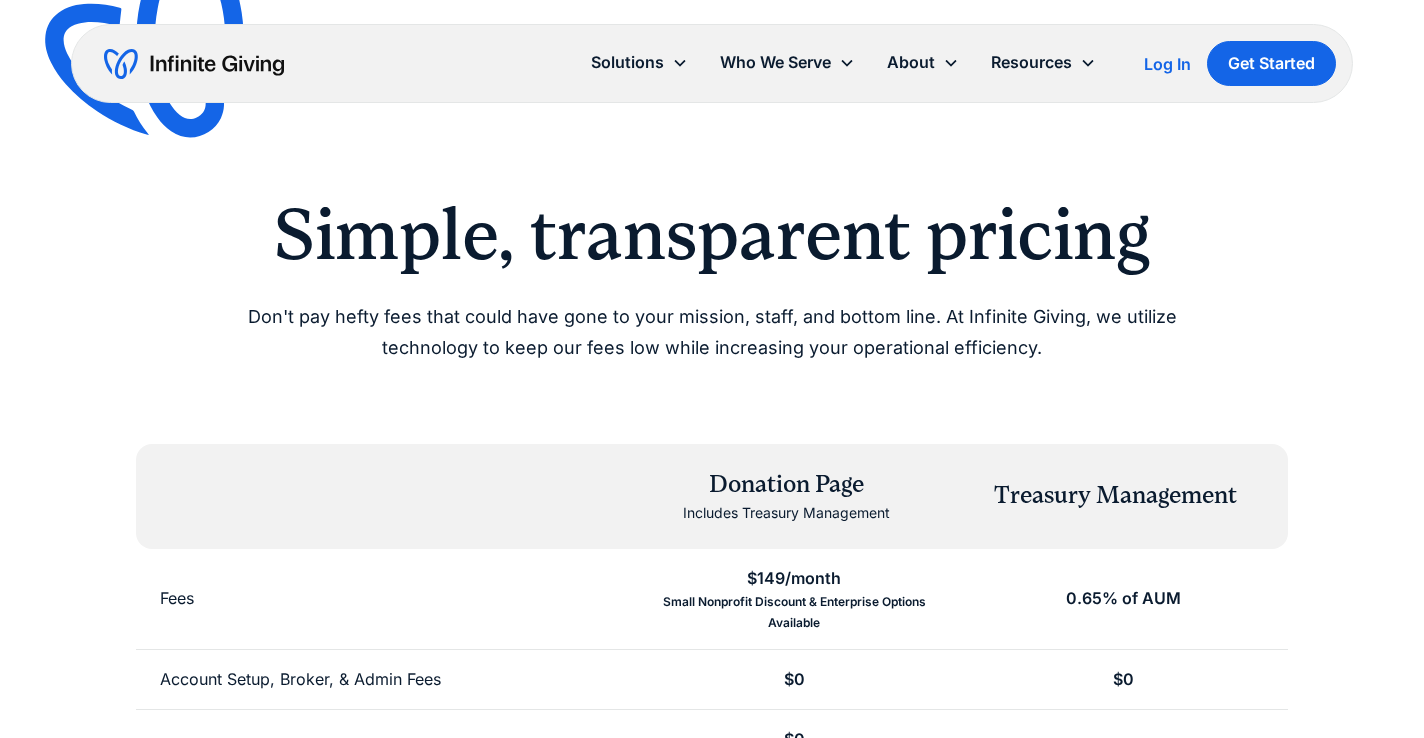 scroll, scrollTop: 0, scrollLeft: 0, axis: both 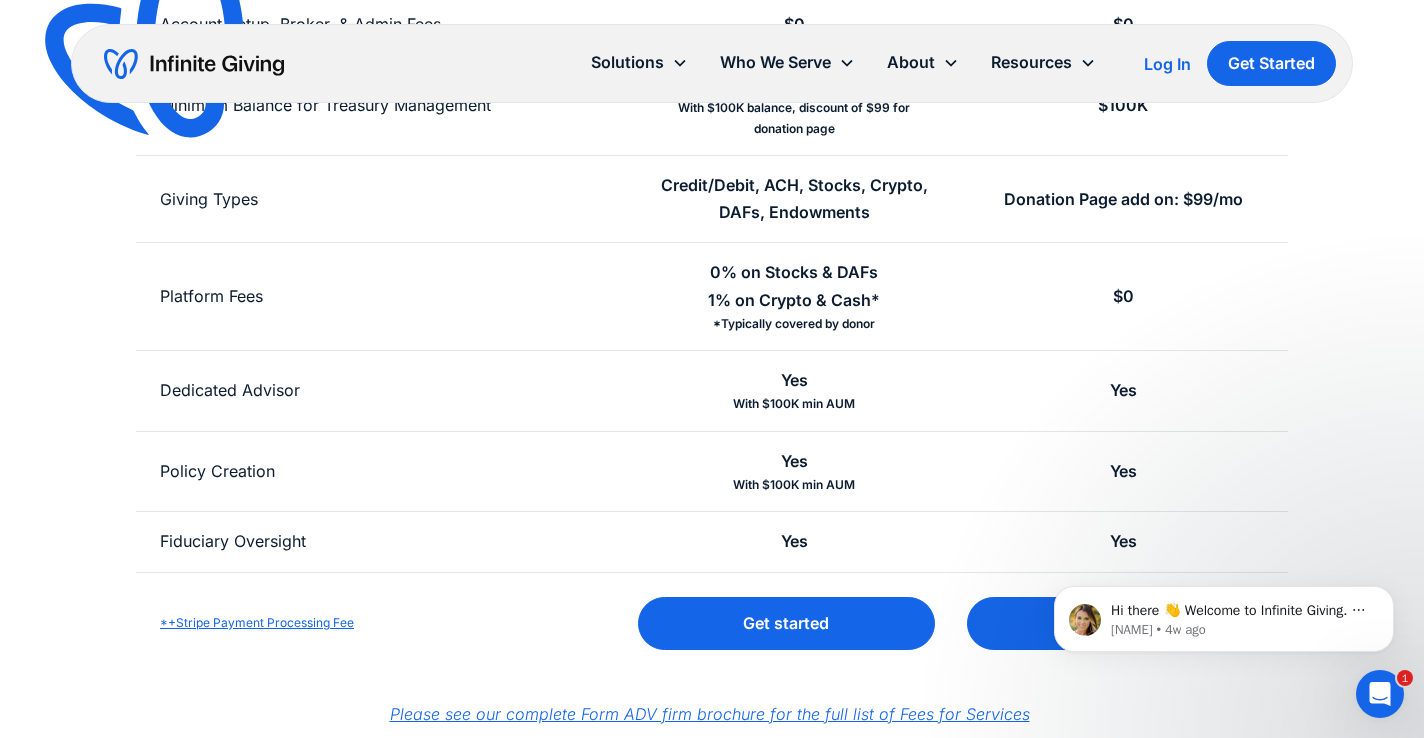 click on "Donation Page add on: $99/mo" at bounding box center [1123, 199] 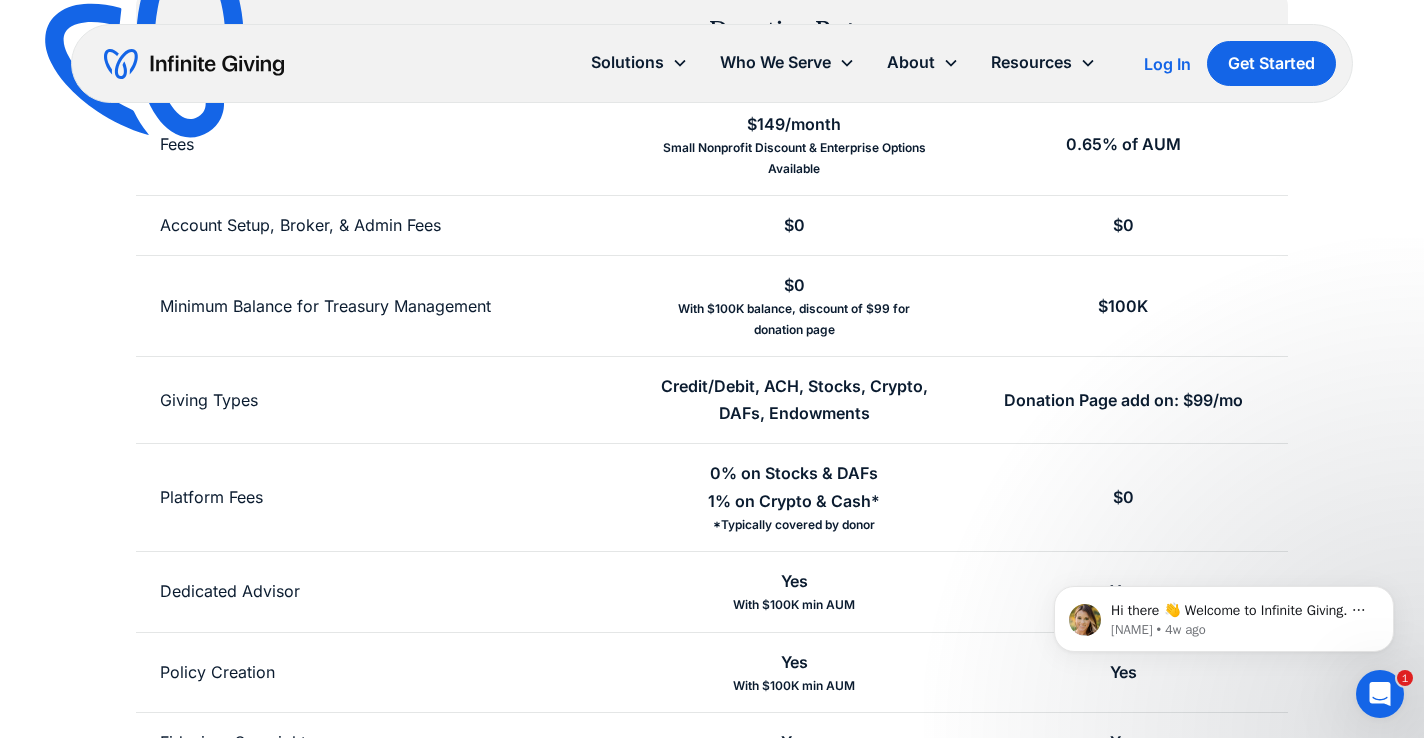 scroll, scrollTop: 442, scrollLeft: 0, axis: vertical 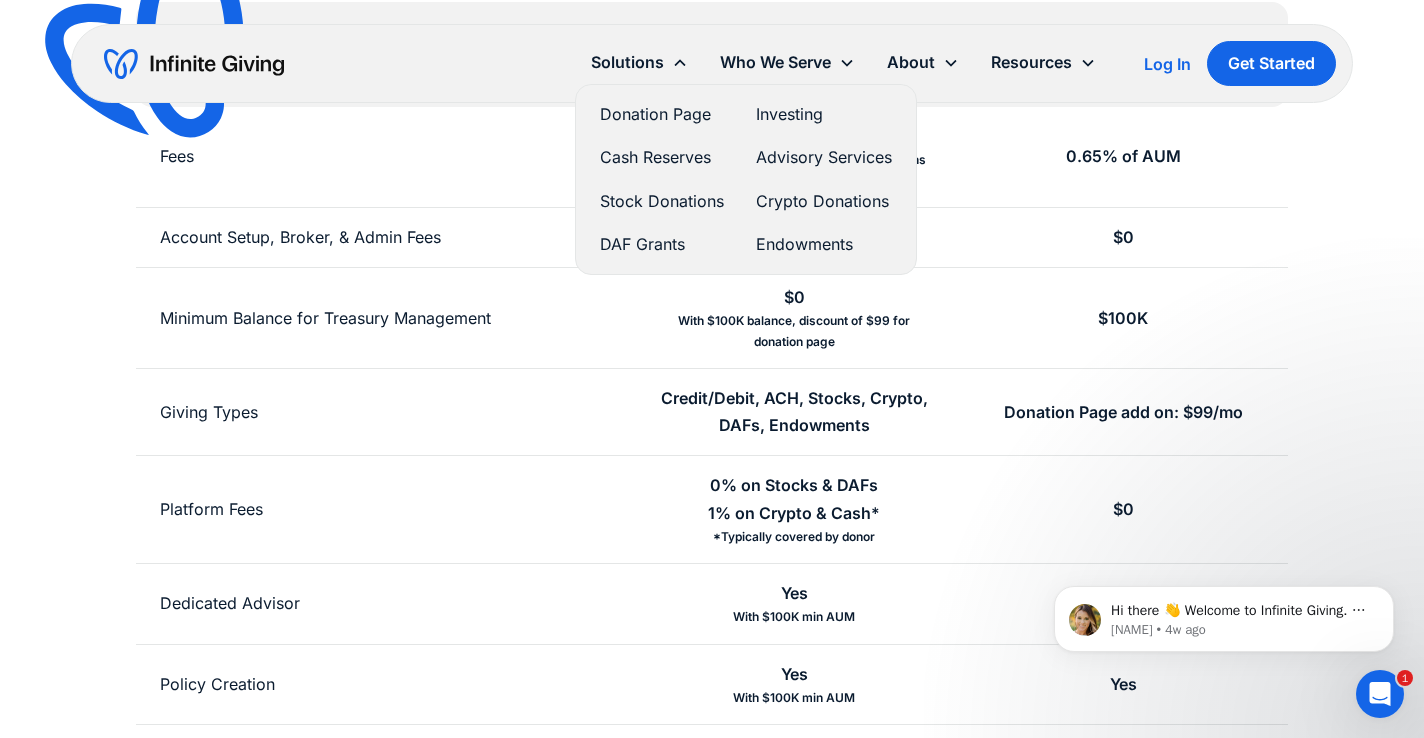click on "Stock Donations" at bounding box center [662, 201] 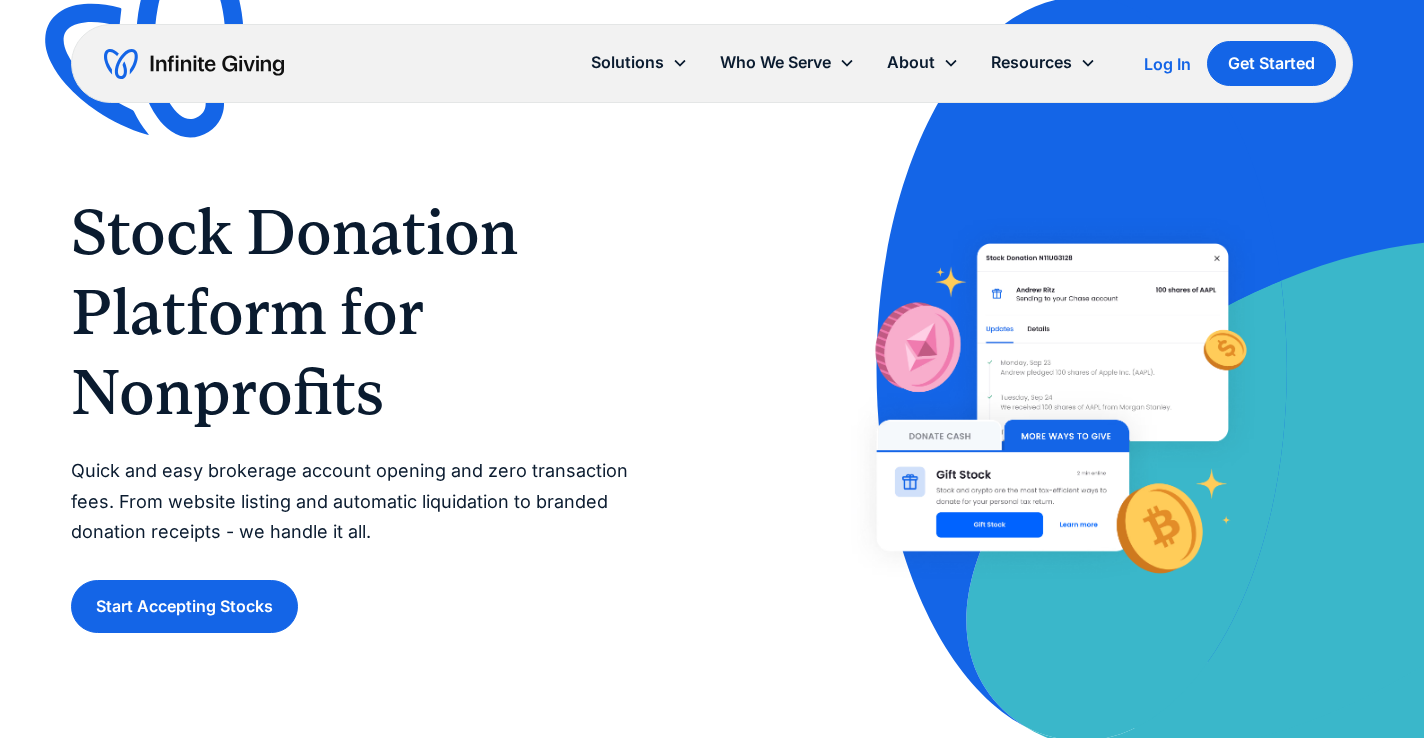 scroll, scrollTop: 0, scrollLeft: 0, axis: both 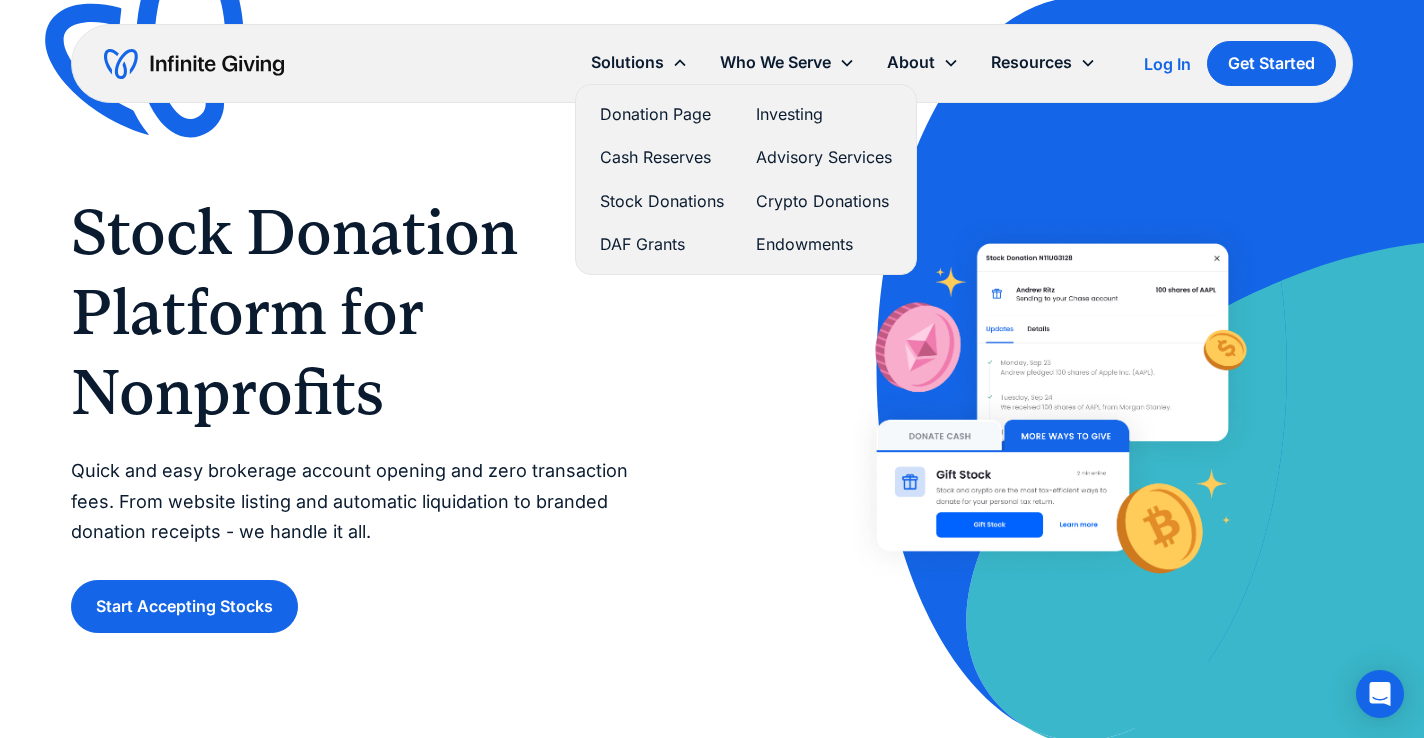 click on "Endowments" at bounding box center [824, 244] 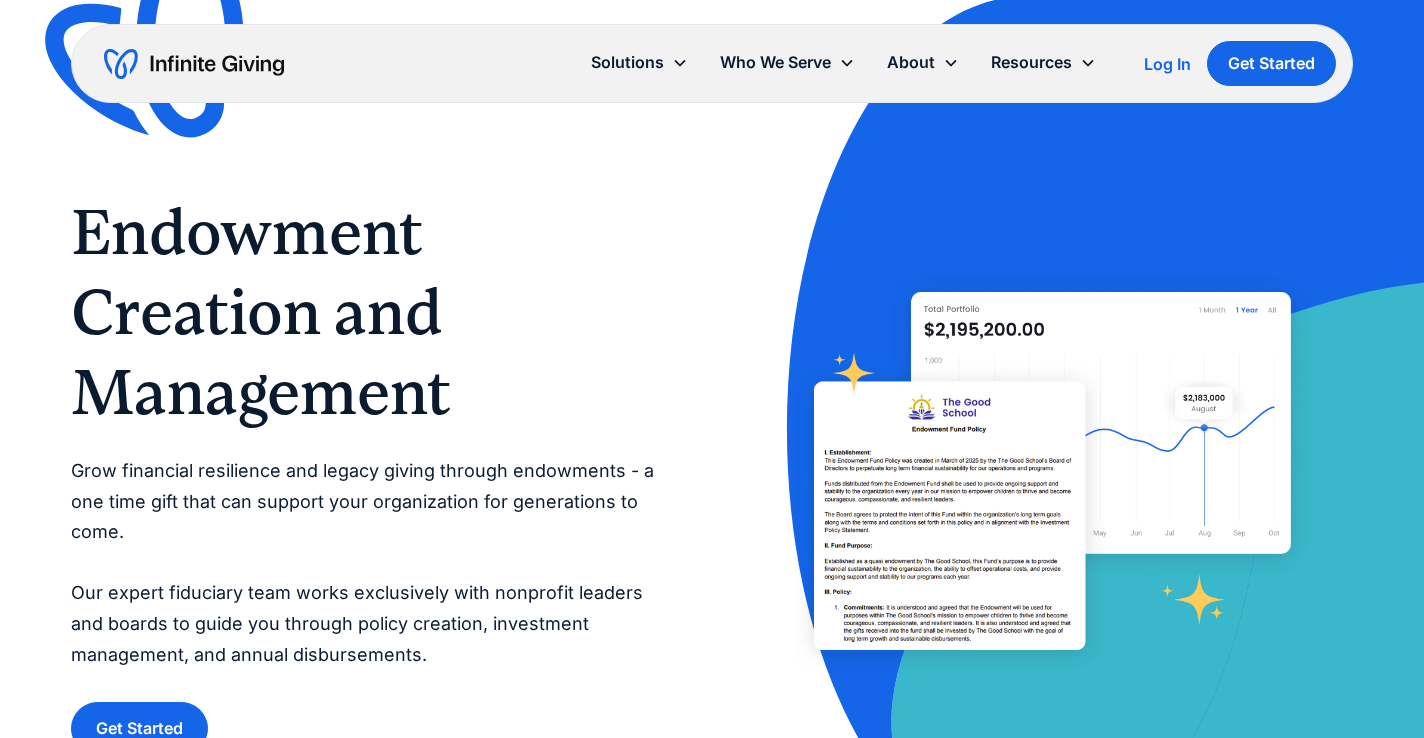 scroll, scrollTop: 0, scrollLeft: 0, axis: both 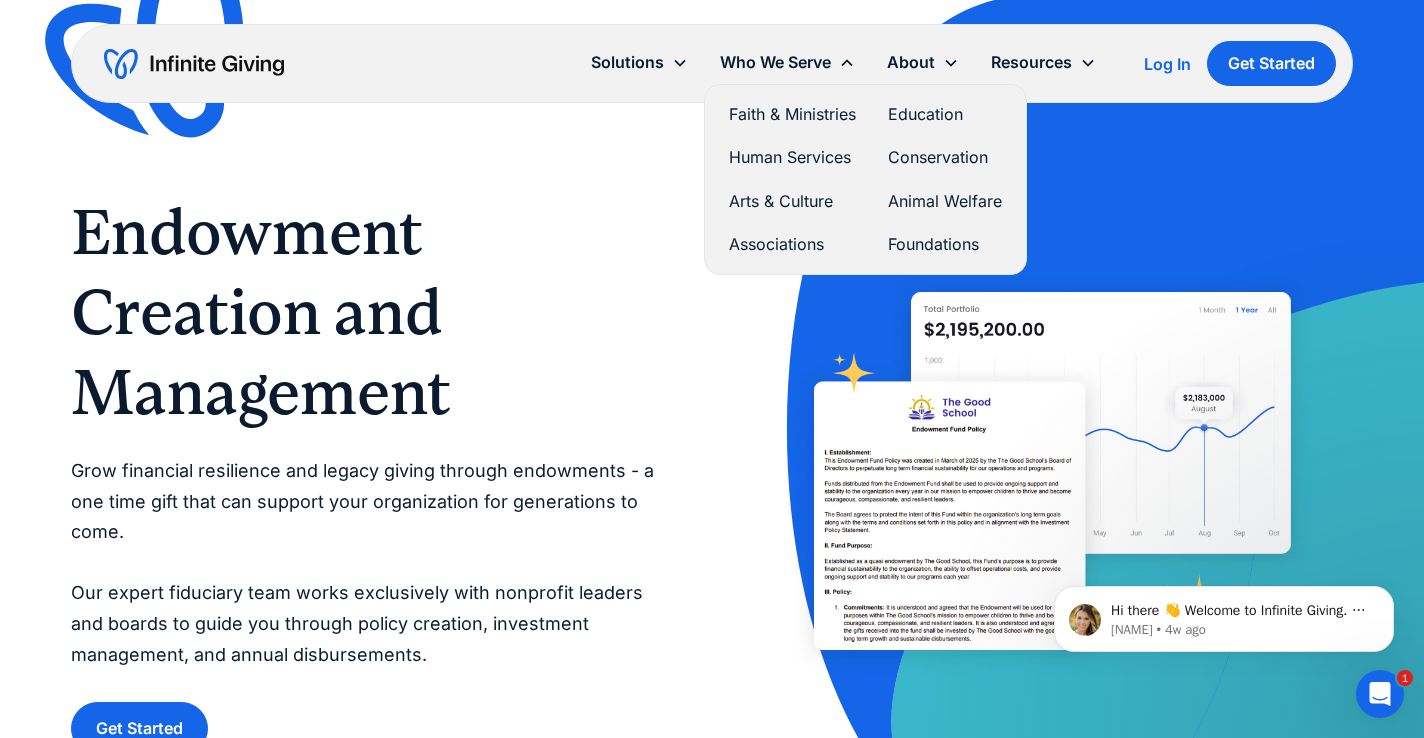 click on "Education" at bounding box center (945, 114) 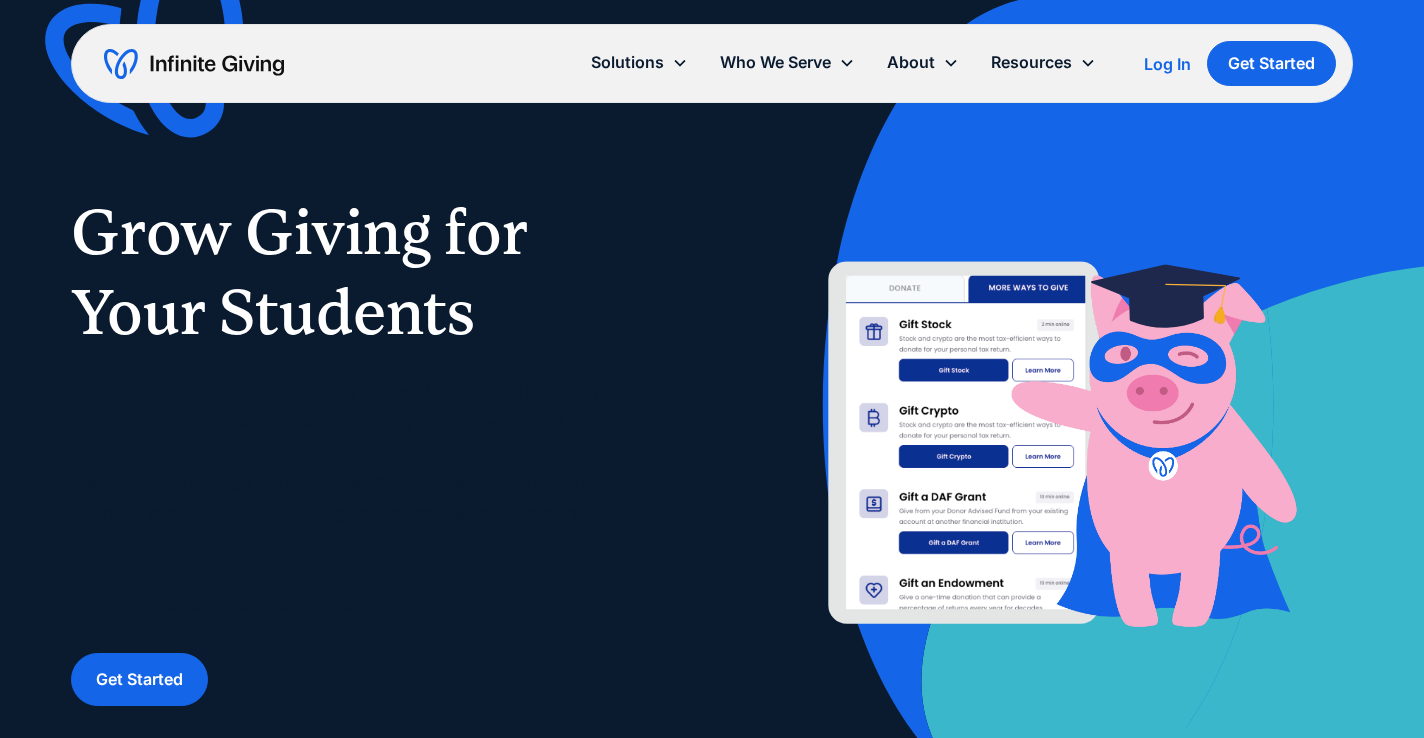 scroll, scrollTop: 0, scrollLeft: 0, axis: both 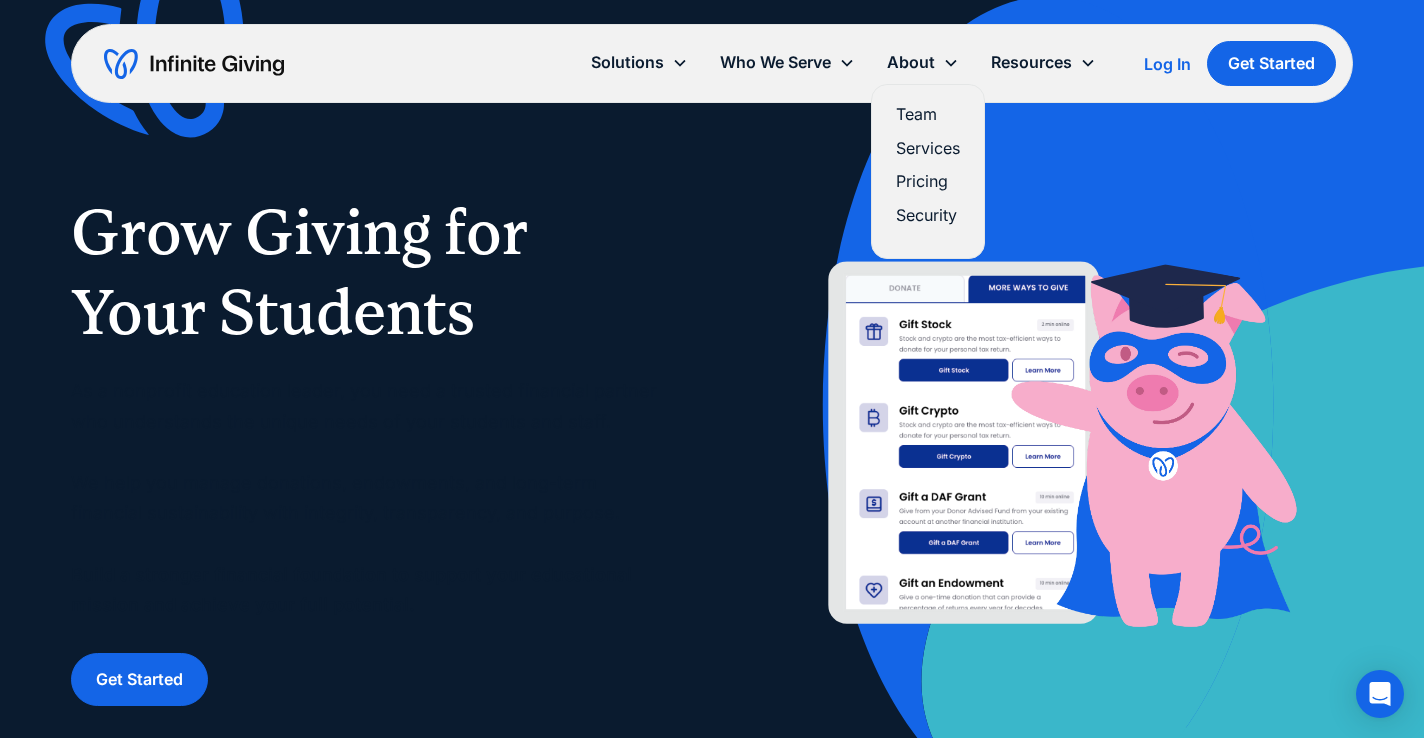 click on "Pricing" at bounding box center (928, 181) 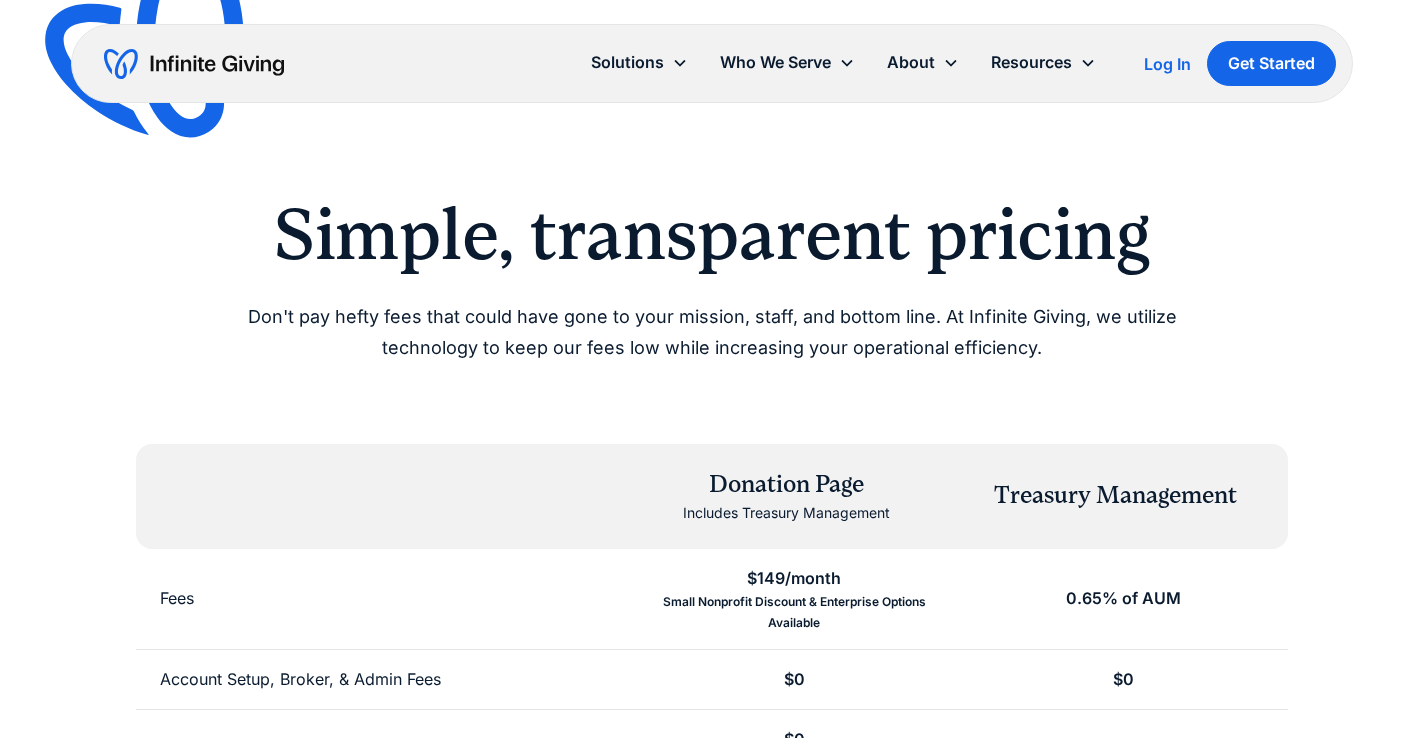 scroll, scrollTop: 0, scrollLeft: 0, axis: both 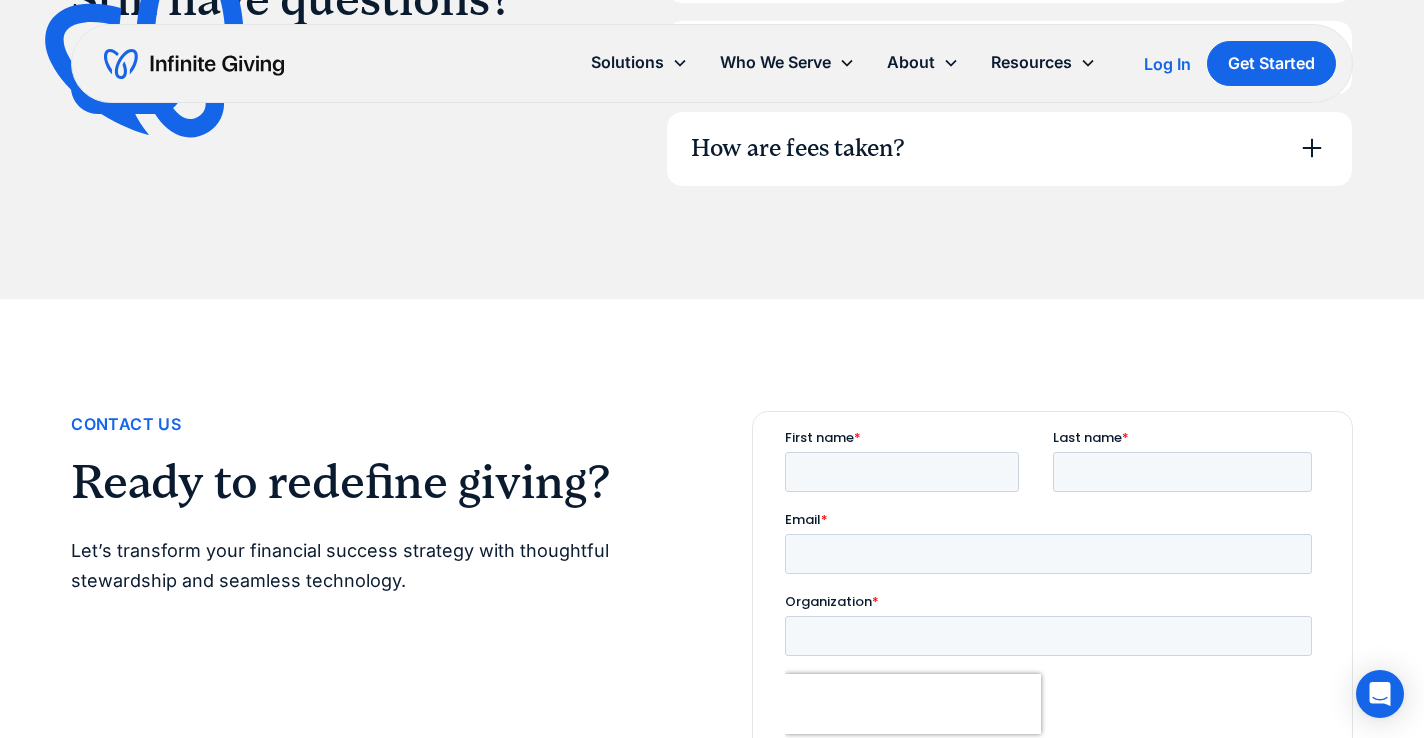 click on "Who manages your portfolio?" at bounding box center [1009, -34] 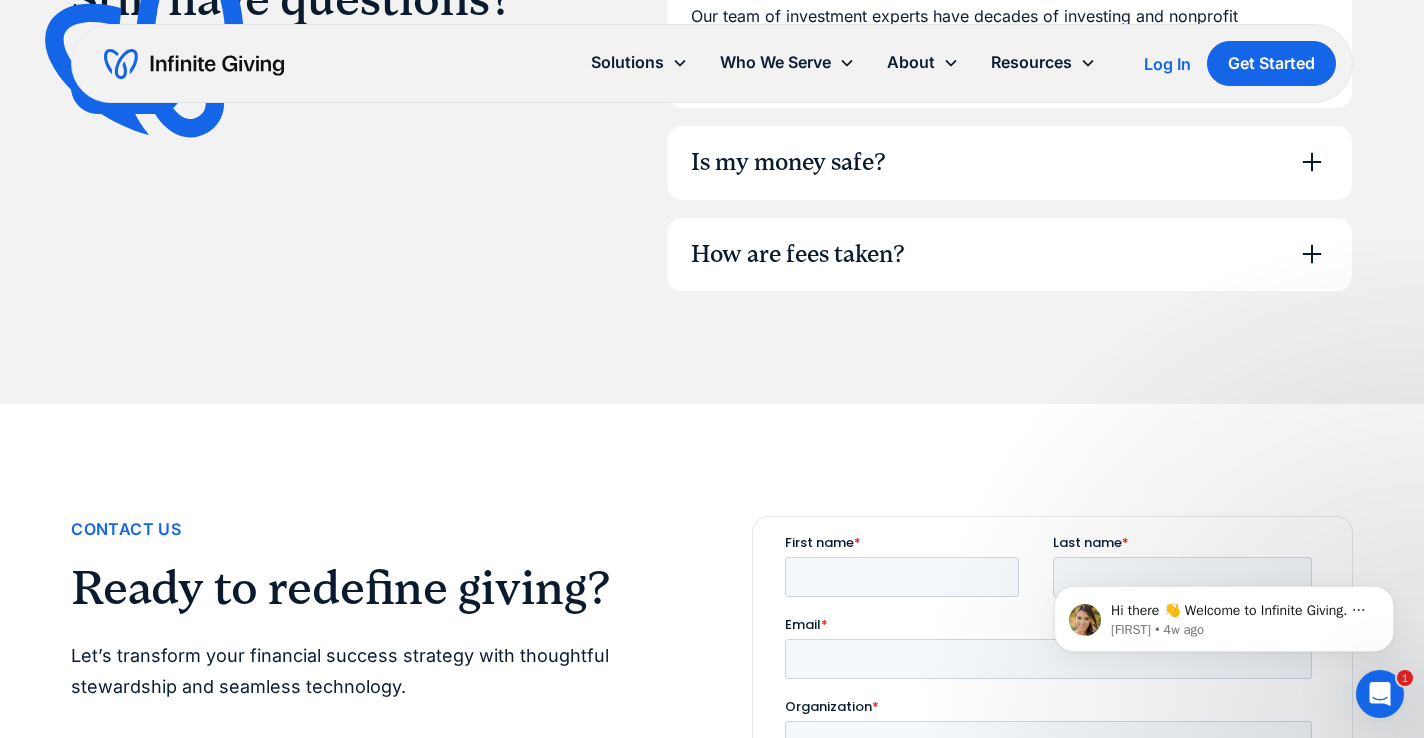 scroll, scrollTop: 0, scrollLeft: 0, axis: both 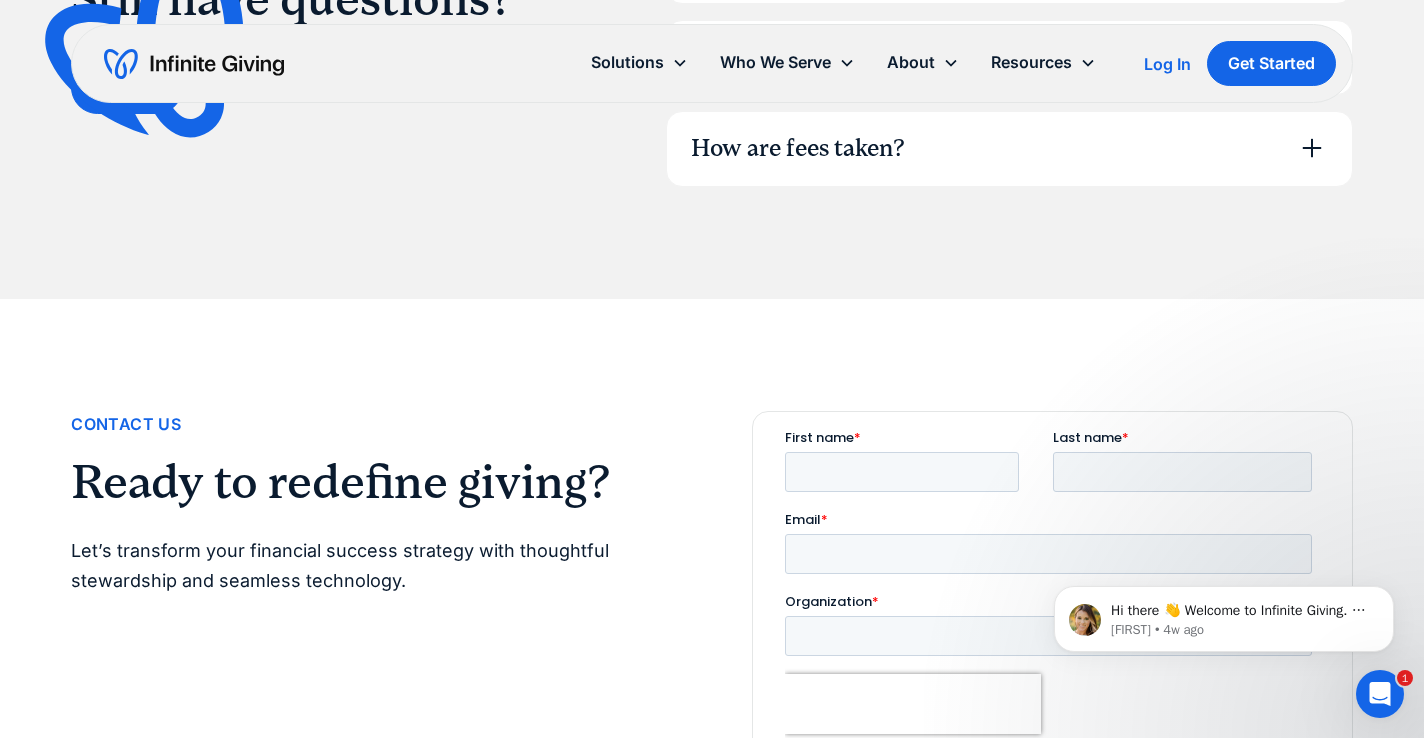 click on "Is my money safe?" at bounding box center [788, 58] 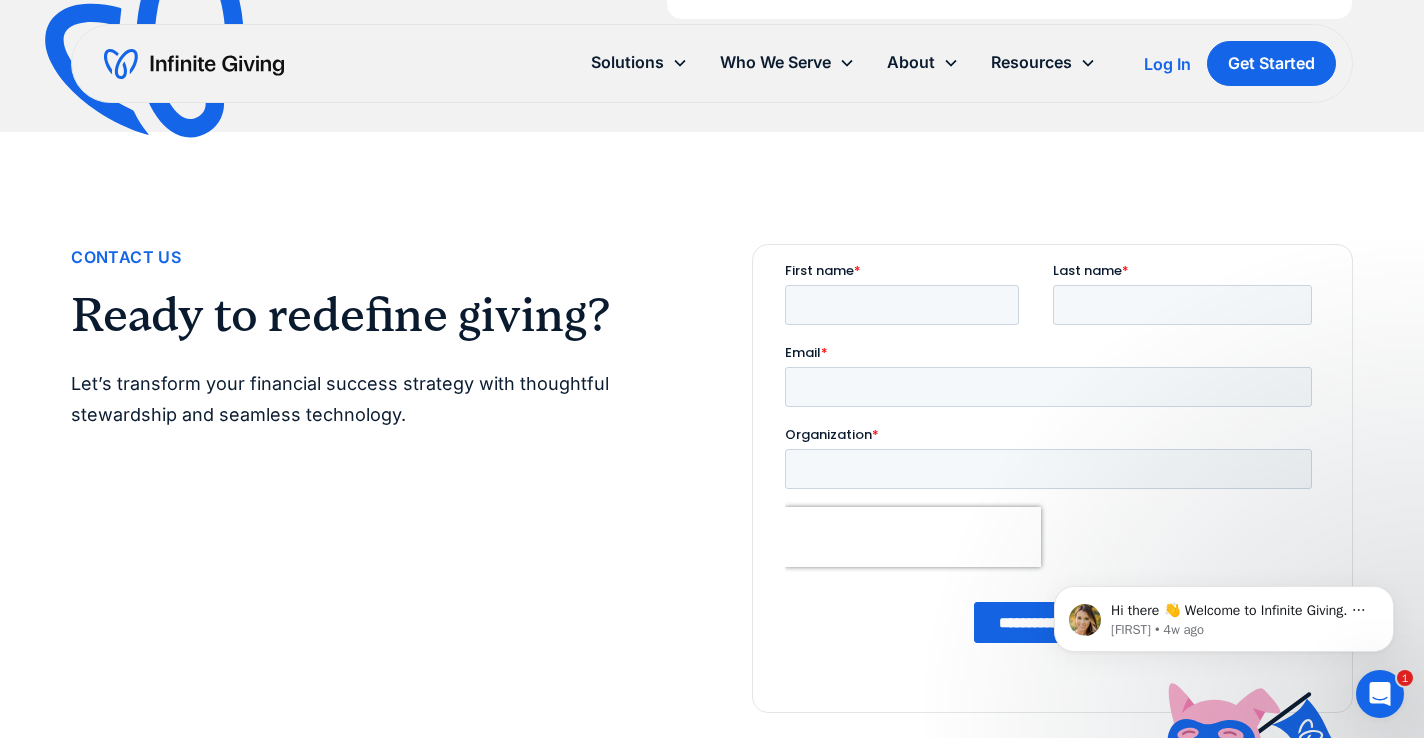 scroll, scrollTop: 1936, scrollLeft: 0, axis: vertical 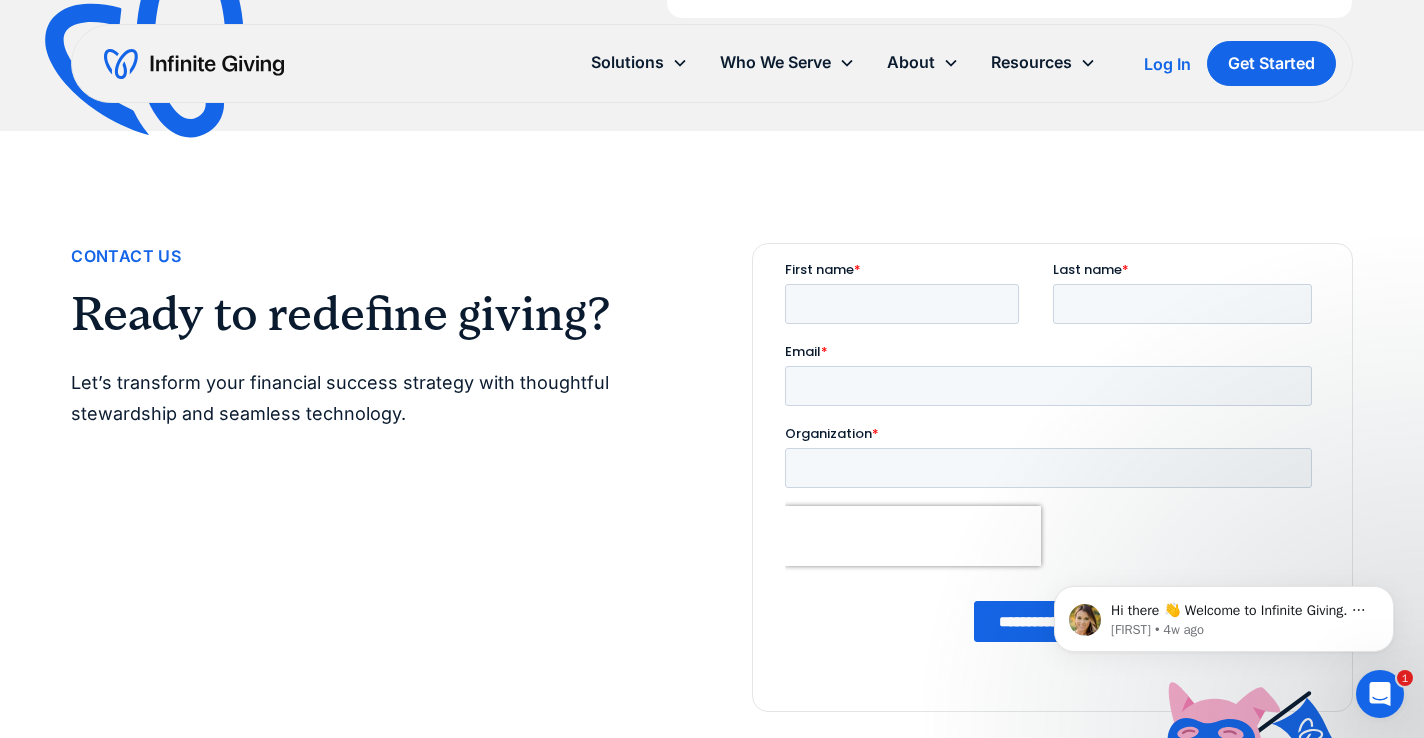 click on "How are fees taken?" at bounding box center [798, -18] 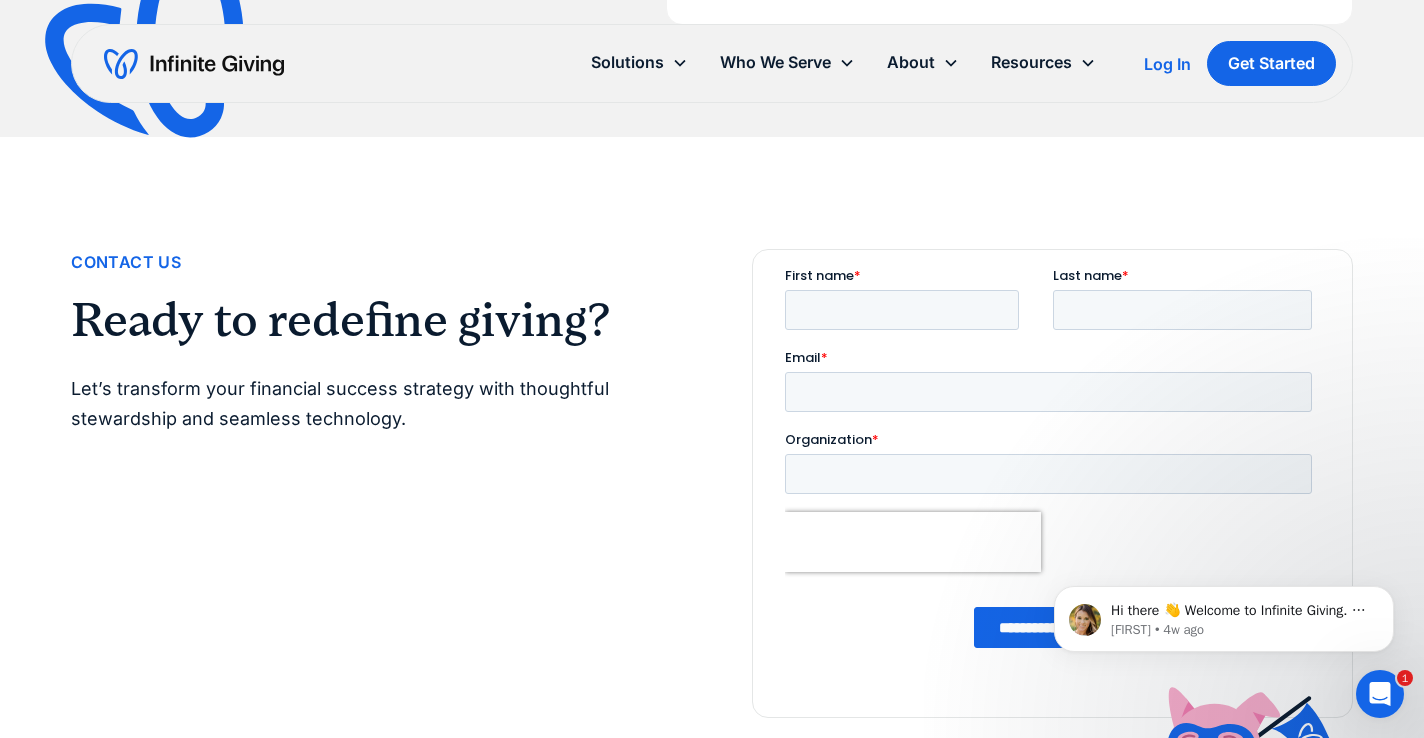 scroll, scrollTop: 2039, scrollLeft: 0, axis: vertical 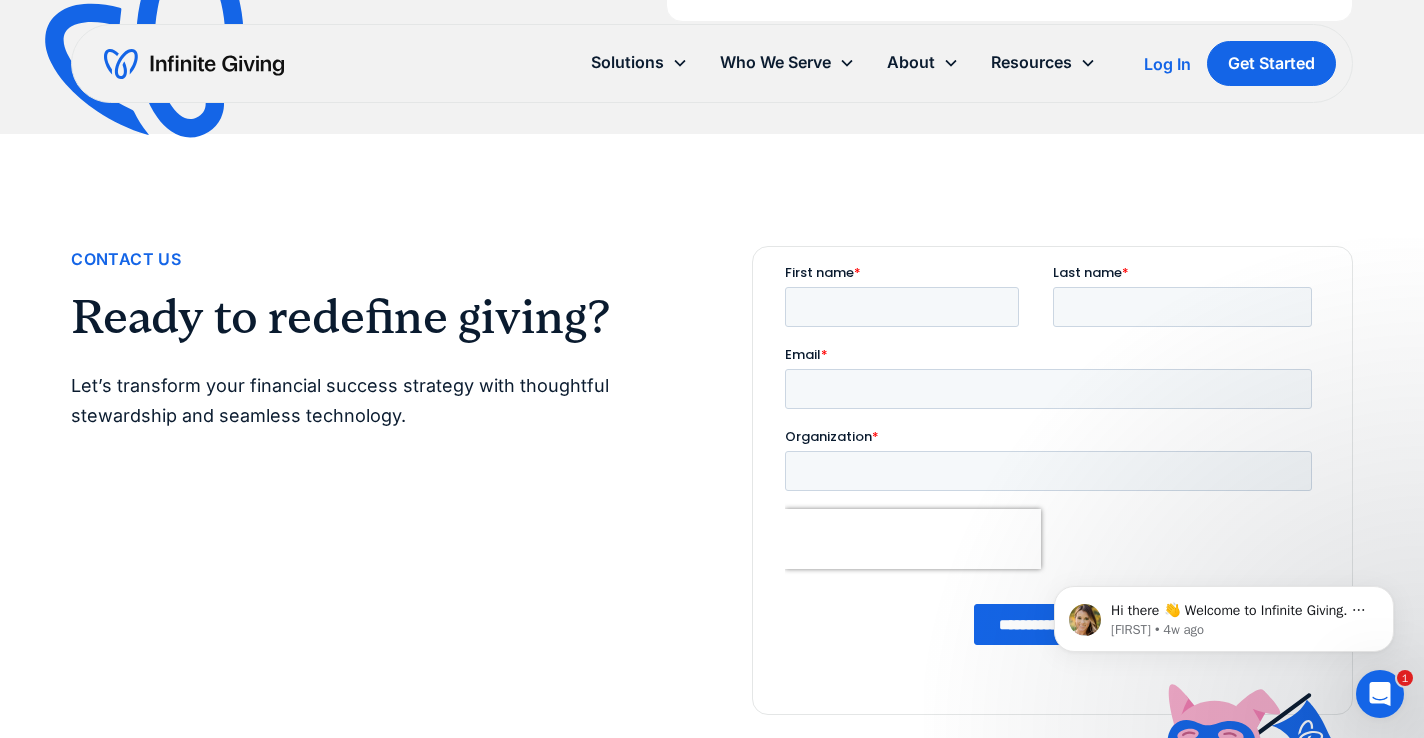 click on "How are fees taken?" at bounding box center (798, -121) 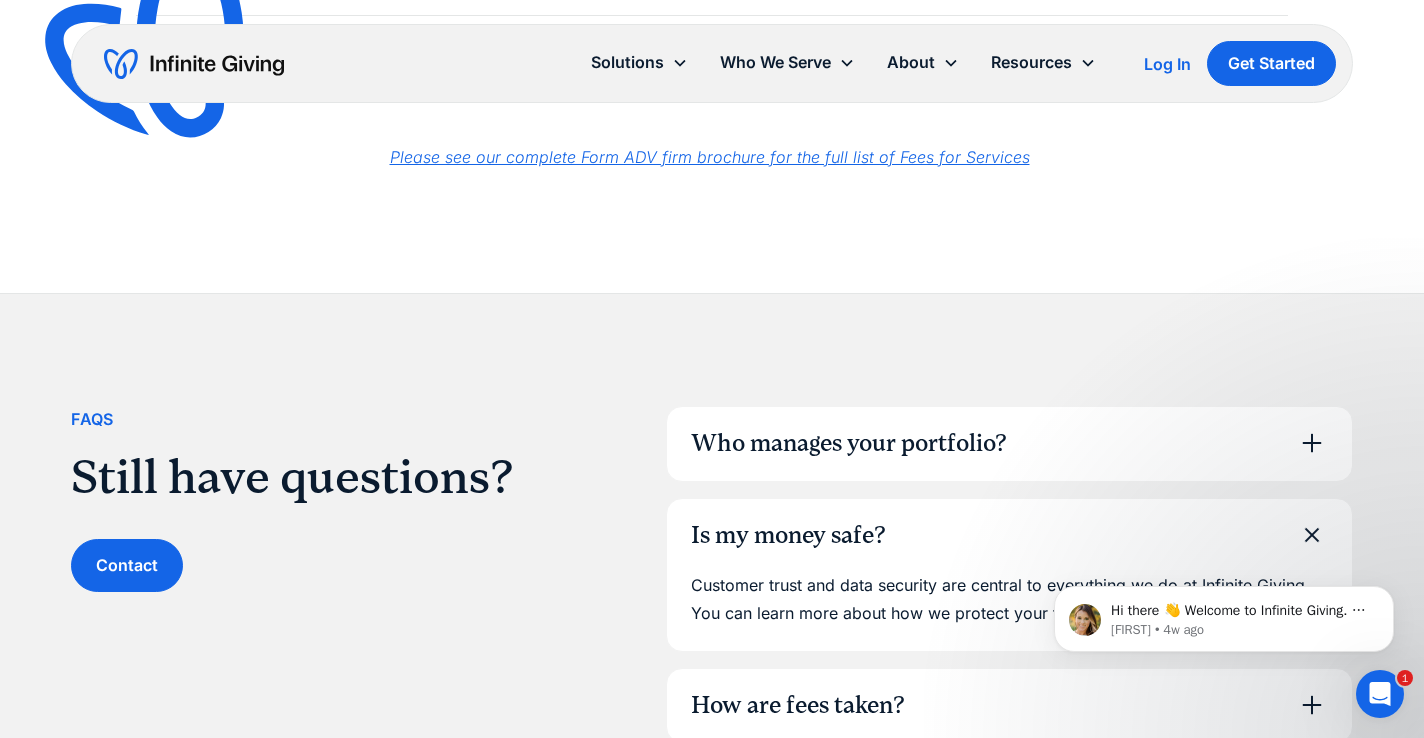 scroll, scrollTop: 1131, scrollLeft: 0, axis: vertical 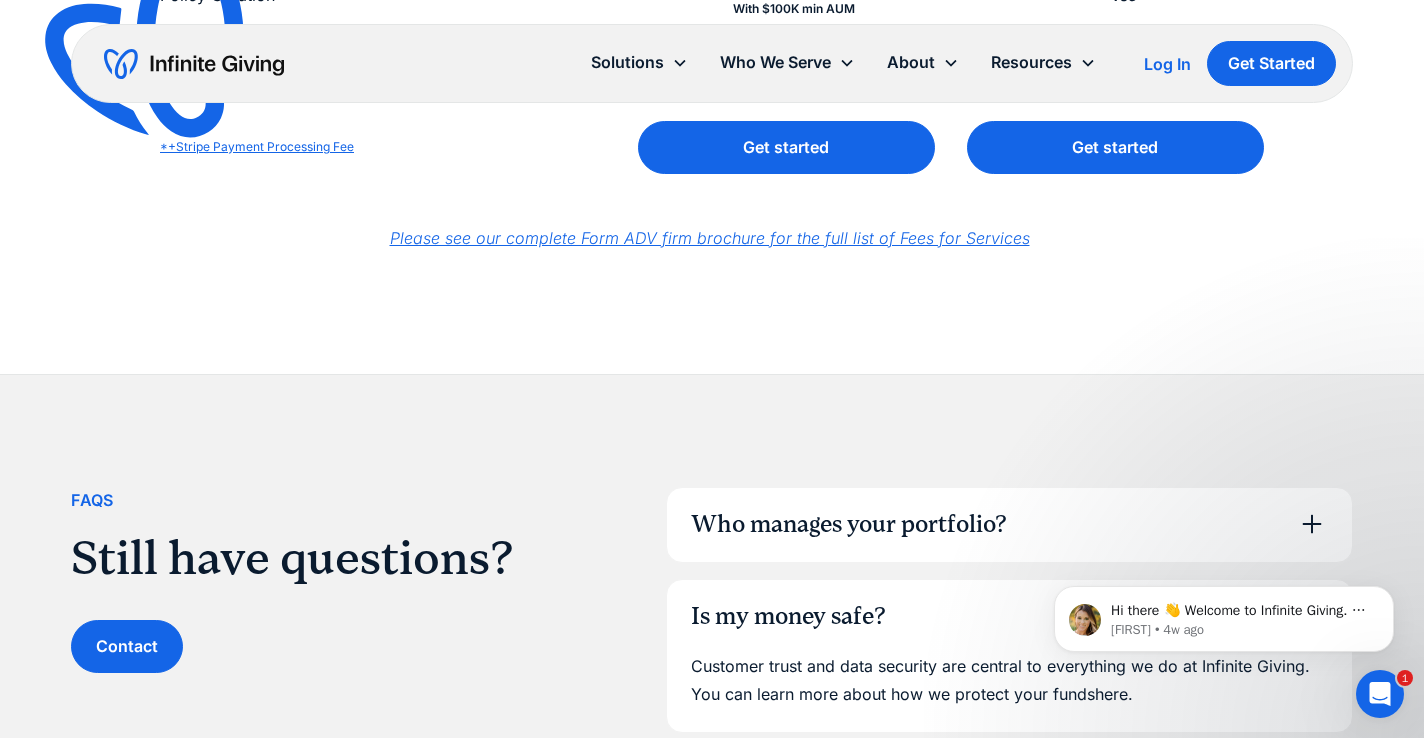 click on "Please see our complete Form ADV firm brochure for the full list of Fees for Services" at bounding box center (710, 238) 